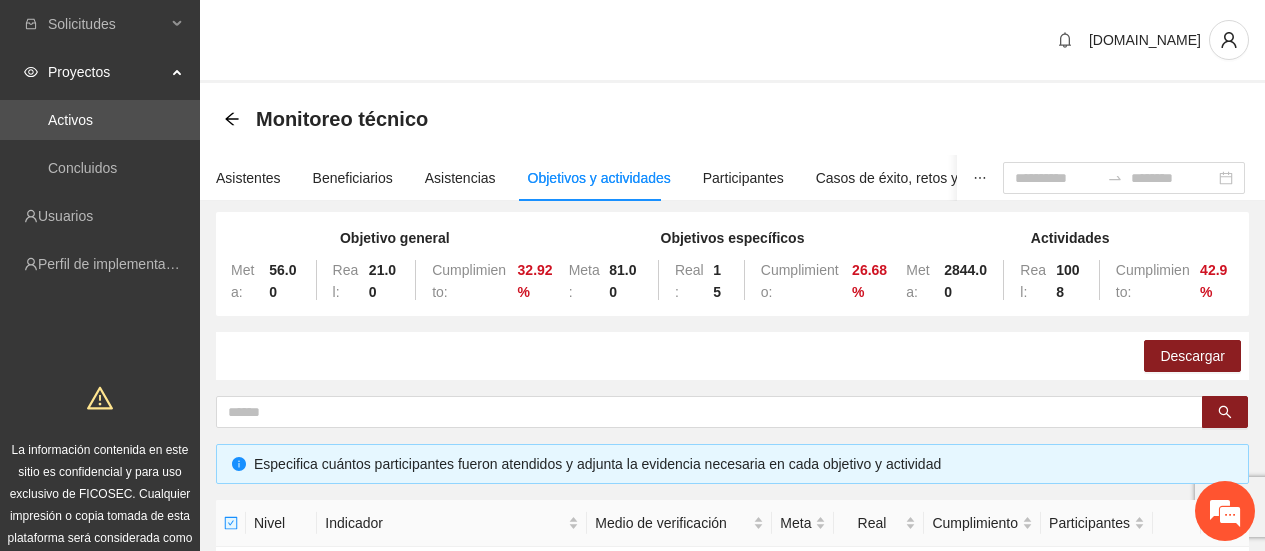 scroll, scrollTop: 553, scrollLeft: 0, axis: vertical 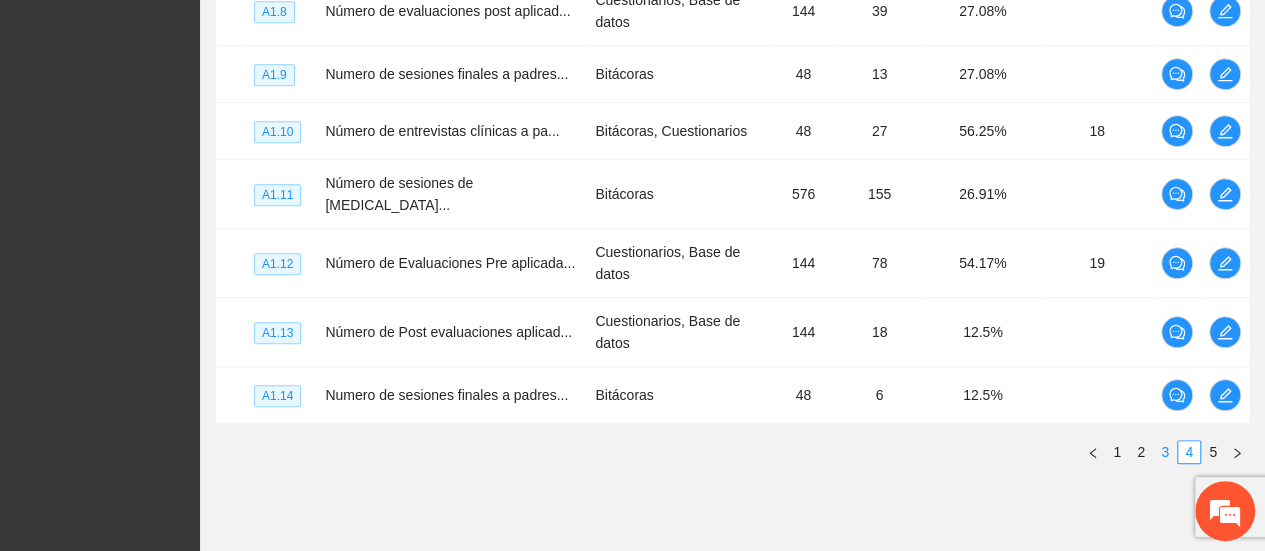 click on "3" at bounding box center [1165, 452] 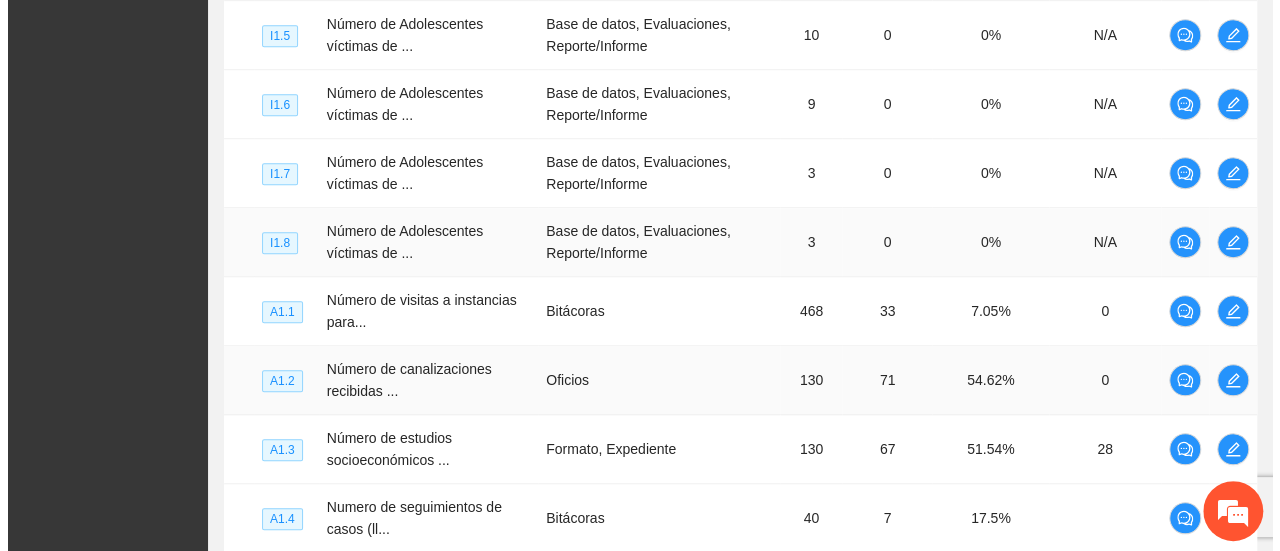 scroll, scrollTop: 553, scrollLeft: 0, axis: vertical 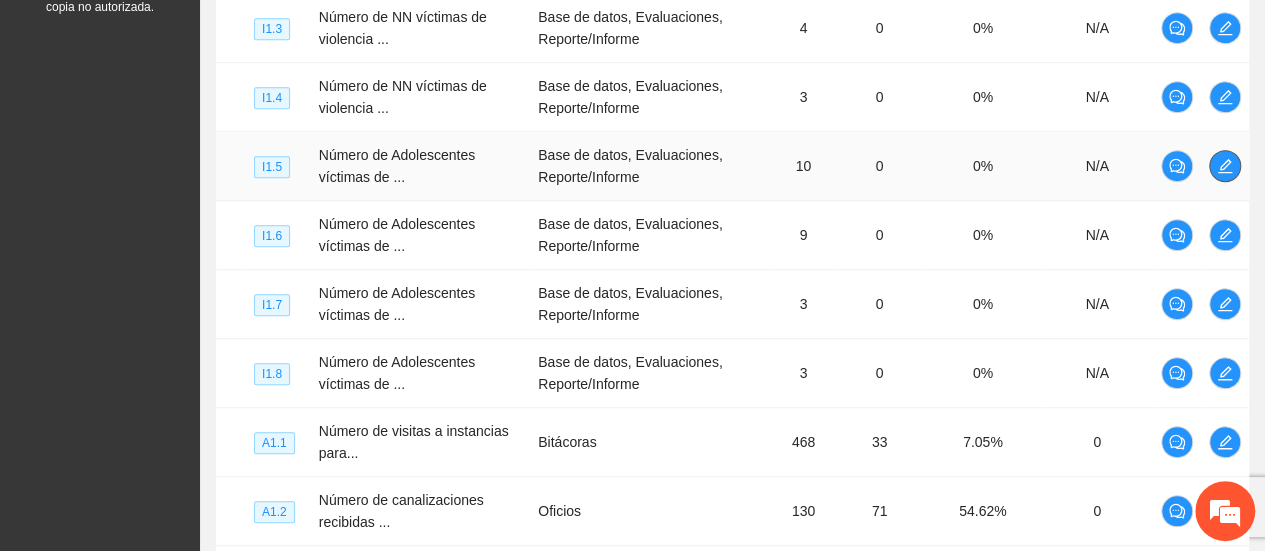 click 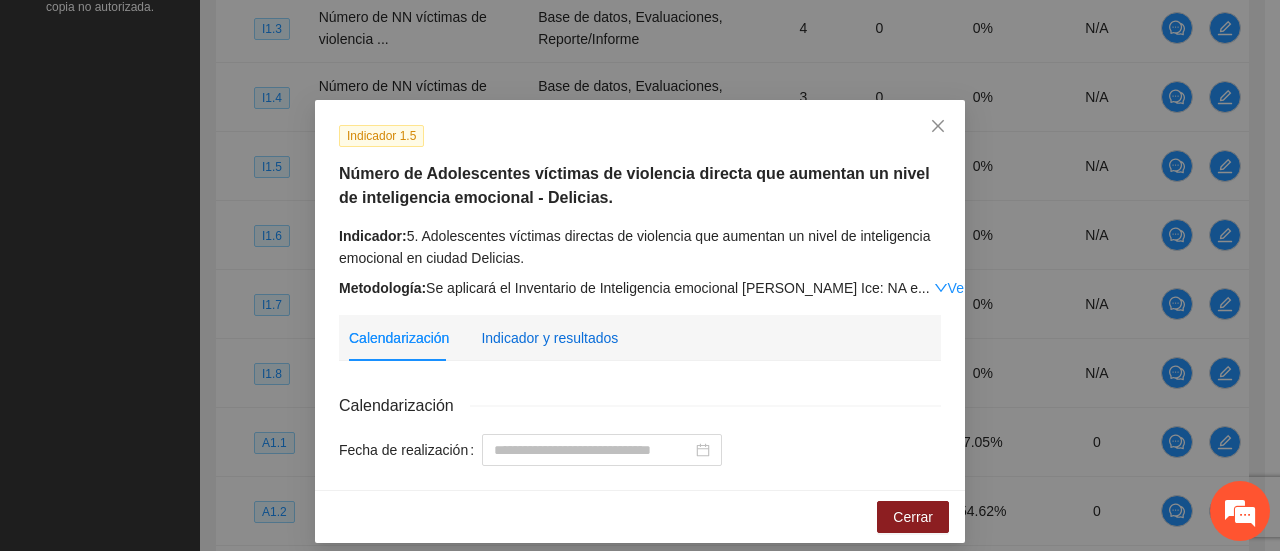 click on "Indicador y resultados" at bounding box center (549, 338) 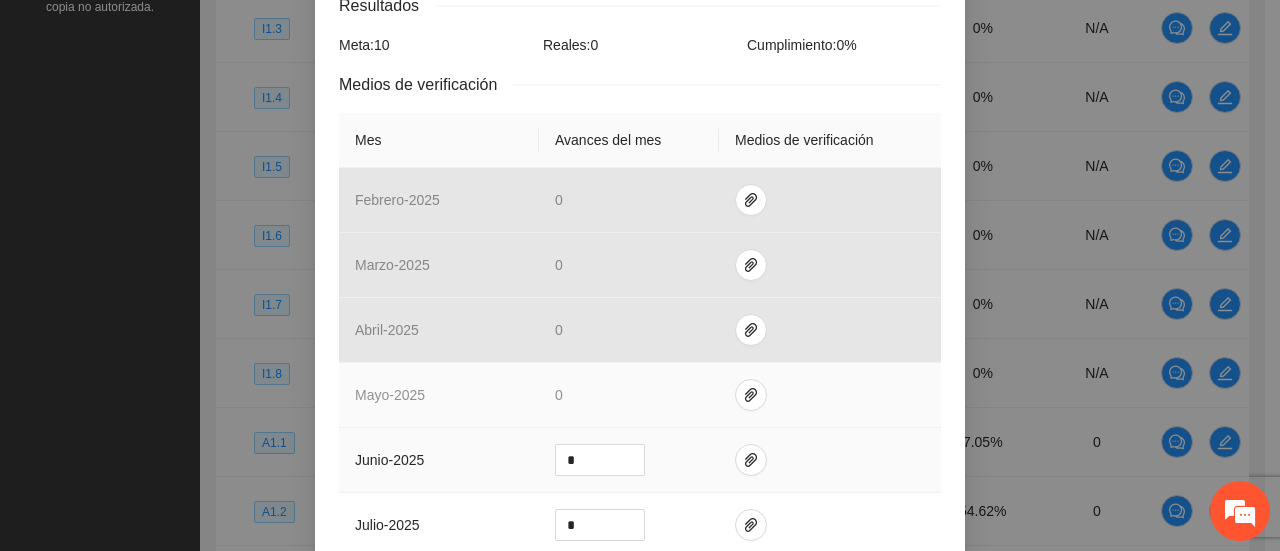 scroll, scrollTop: 500, scrollLeft: 0, axis: vertical 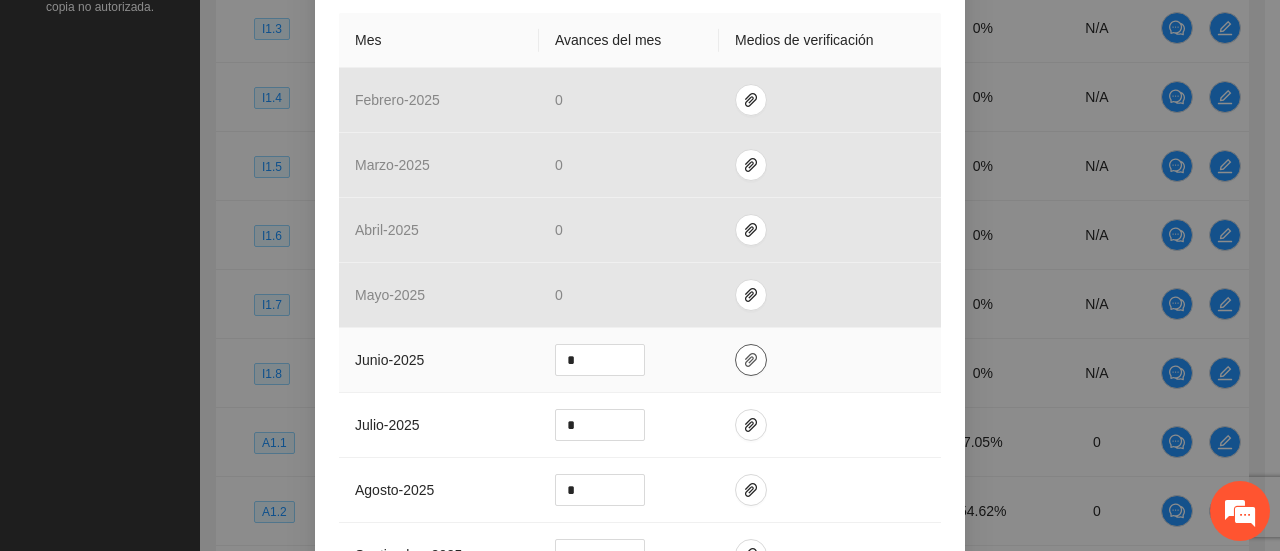 click at bounding box center [751, 360] 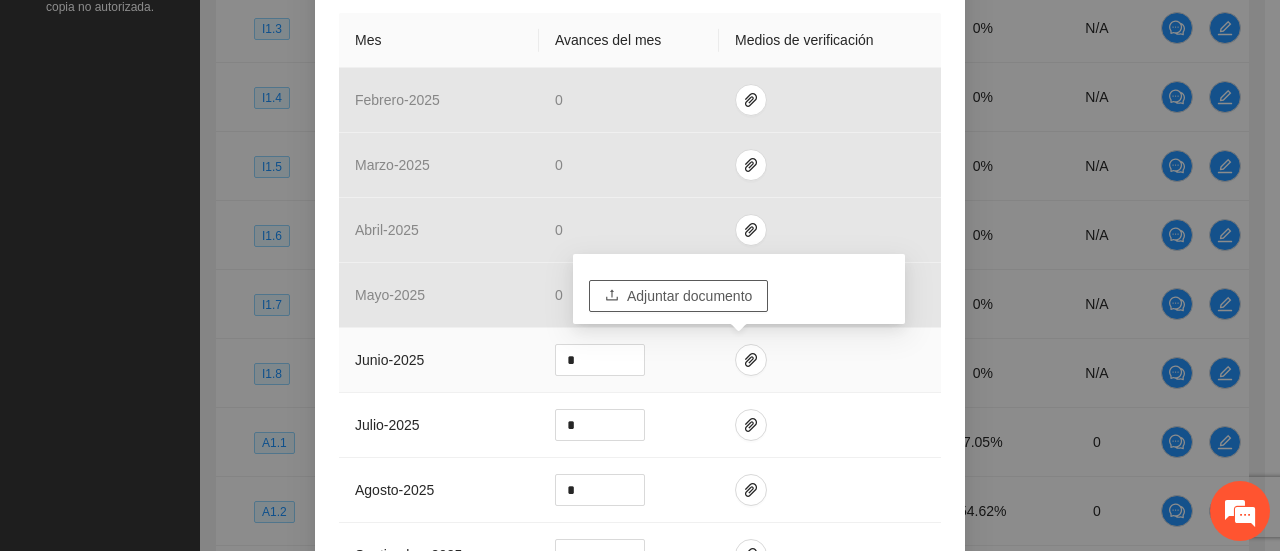 click on "Adjuntar documento" at bounding box center (689, 296) 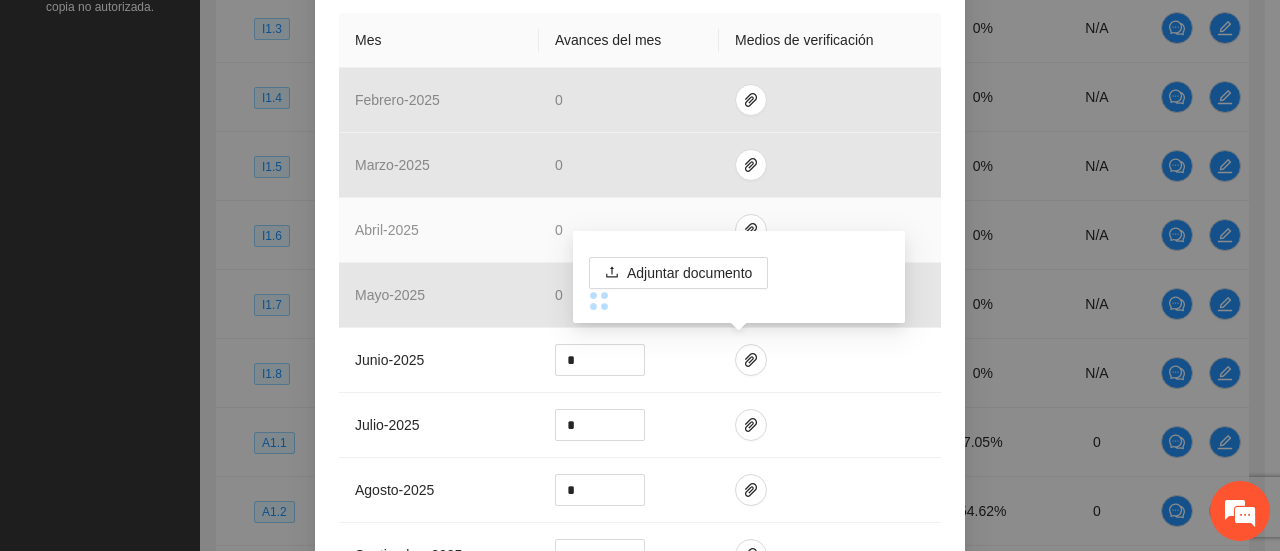 click at bounding box center (830, 230) 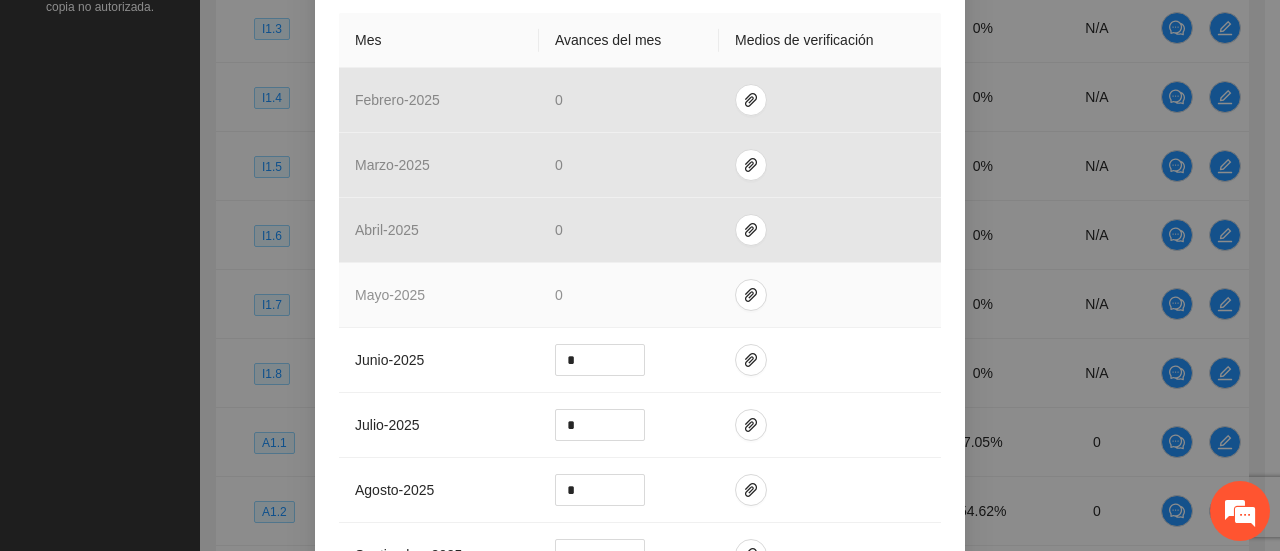 click at bounding box center [830, 295] 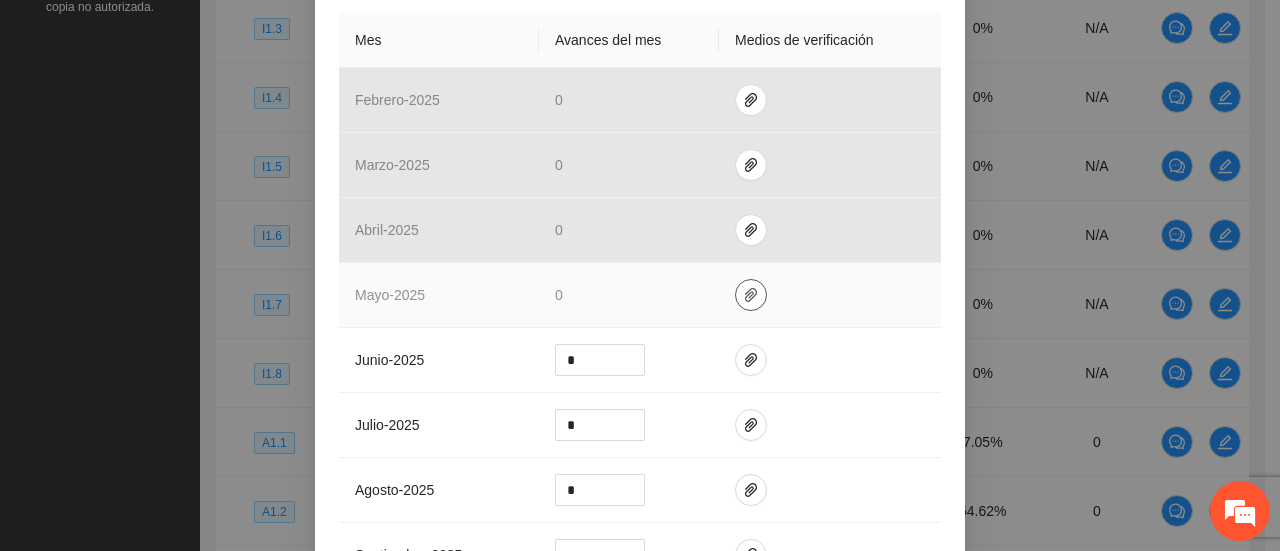 click 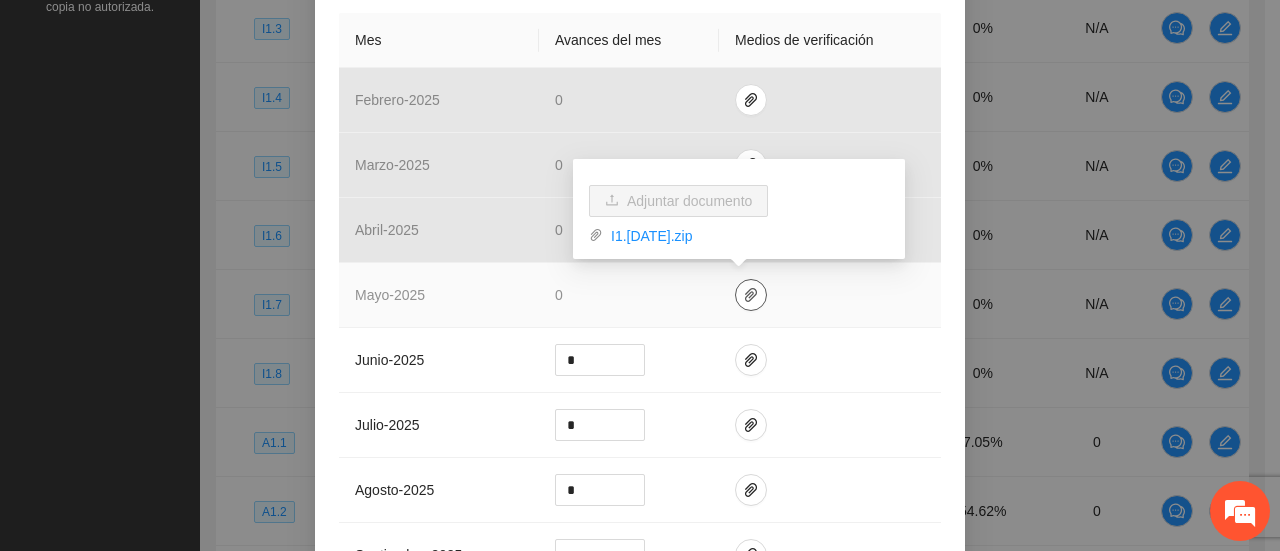 type 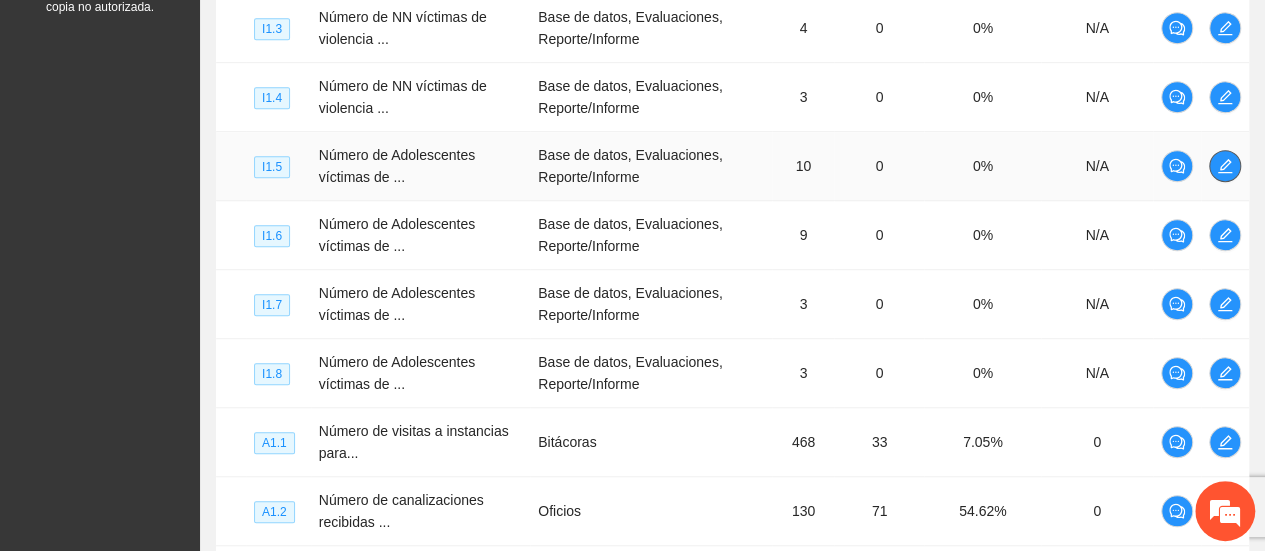 click at bounding box center (1225, 166) 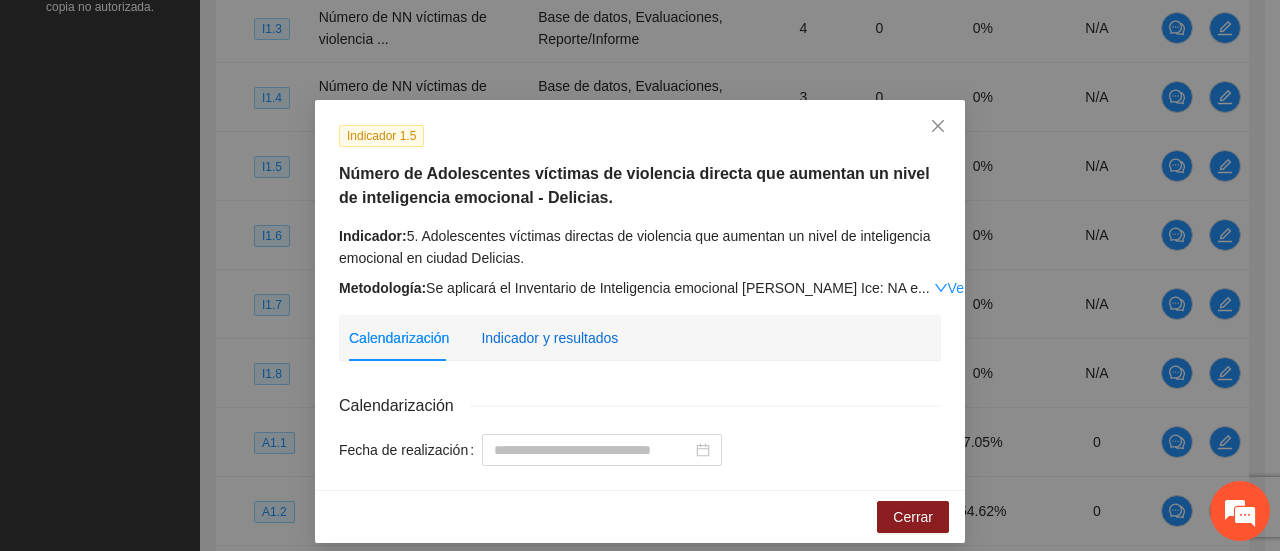 click on "Indicador y resultados" at bounding box center (549, 338) 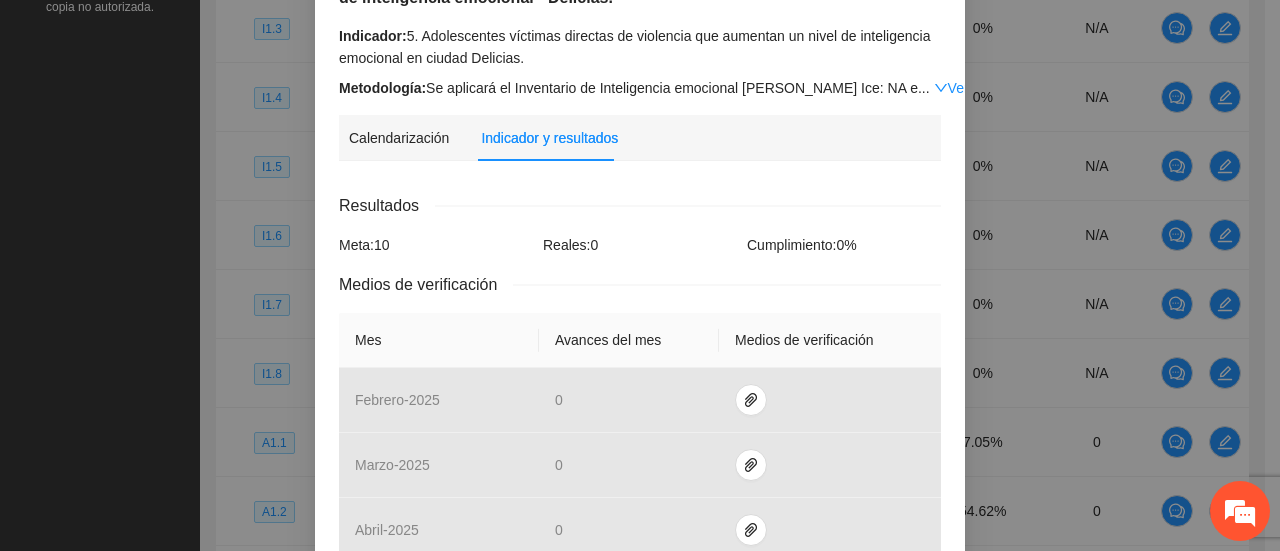 scroll, scrollTop: 400, scrollLeft: 0, axis: vertical 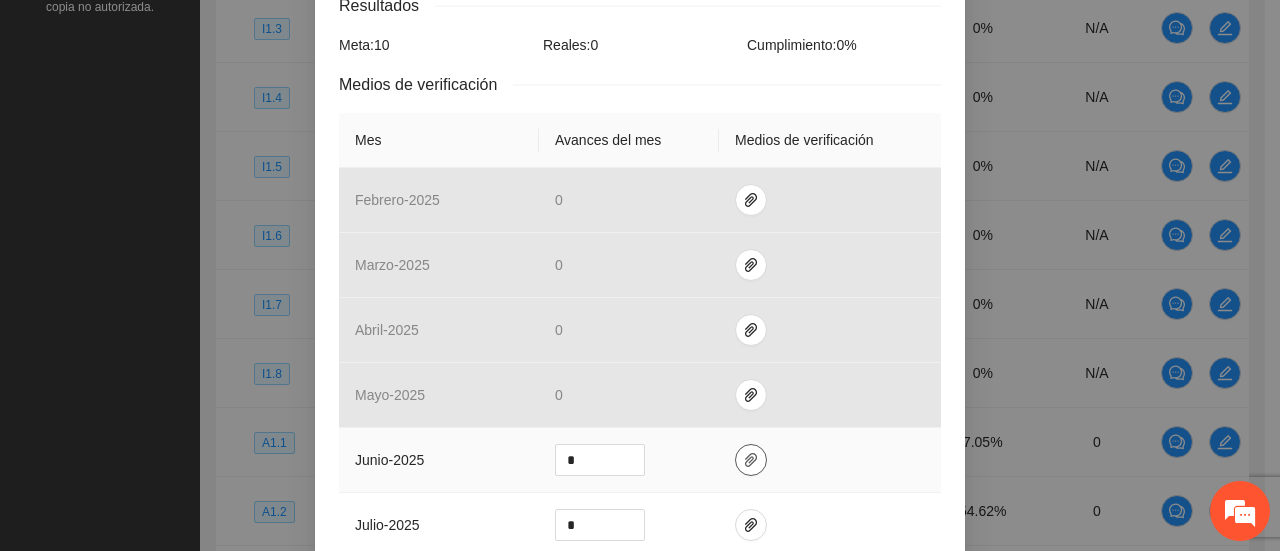 click at bounding box center [751, 460] 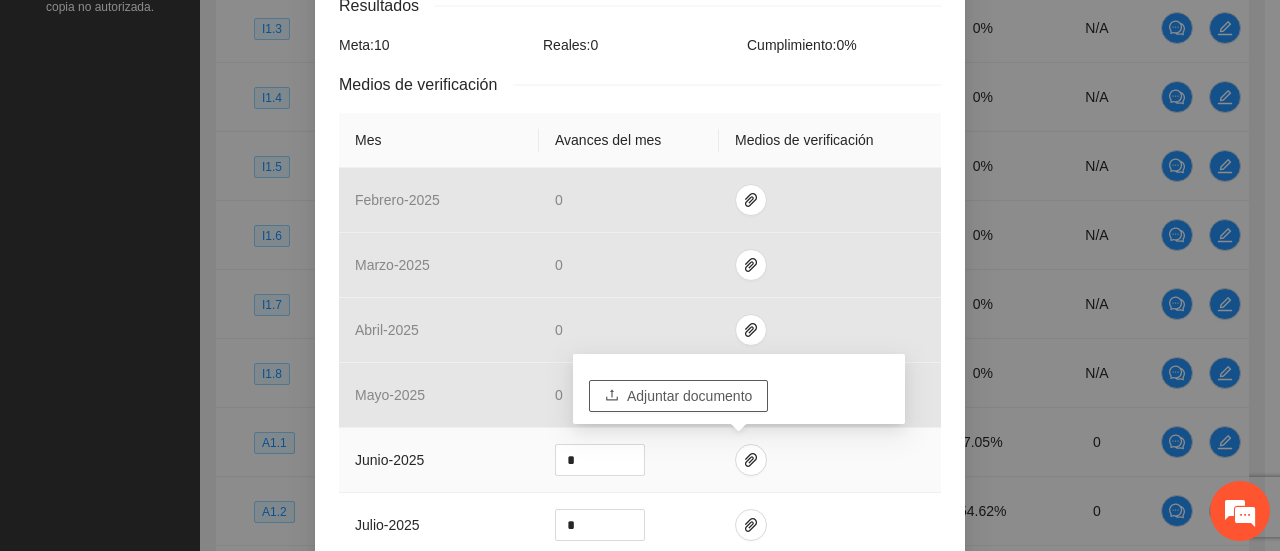 click on "Adjuntar documento" at bounding box center (689, 396) 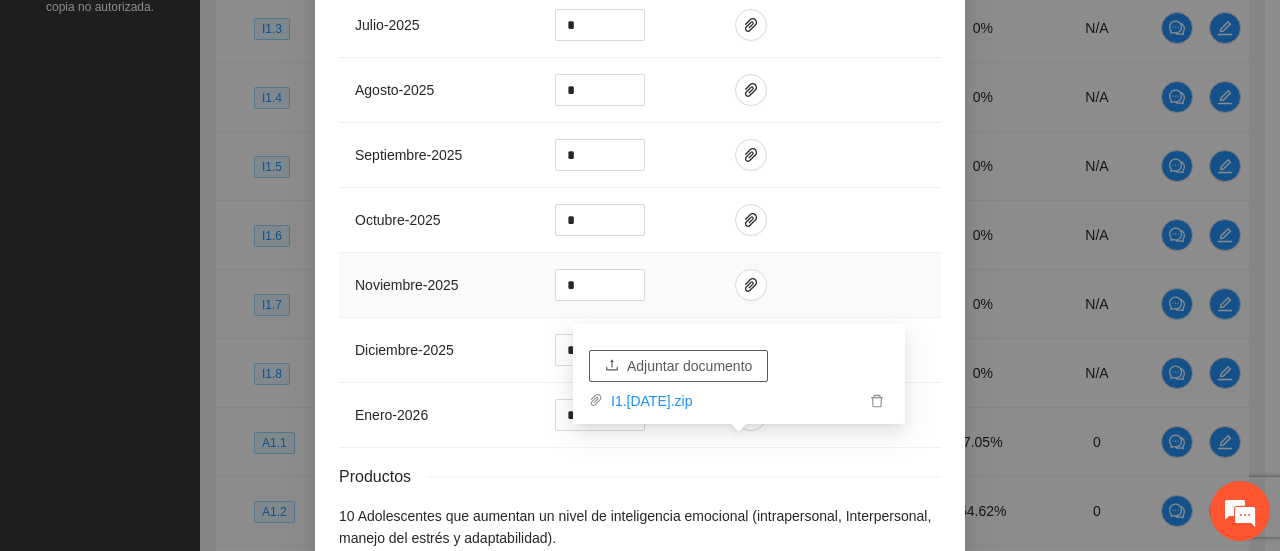 scroll, scrollTop: 1000, scrollLeft: 0, axis: vertical 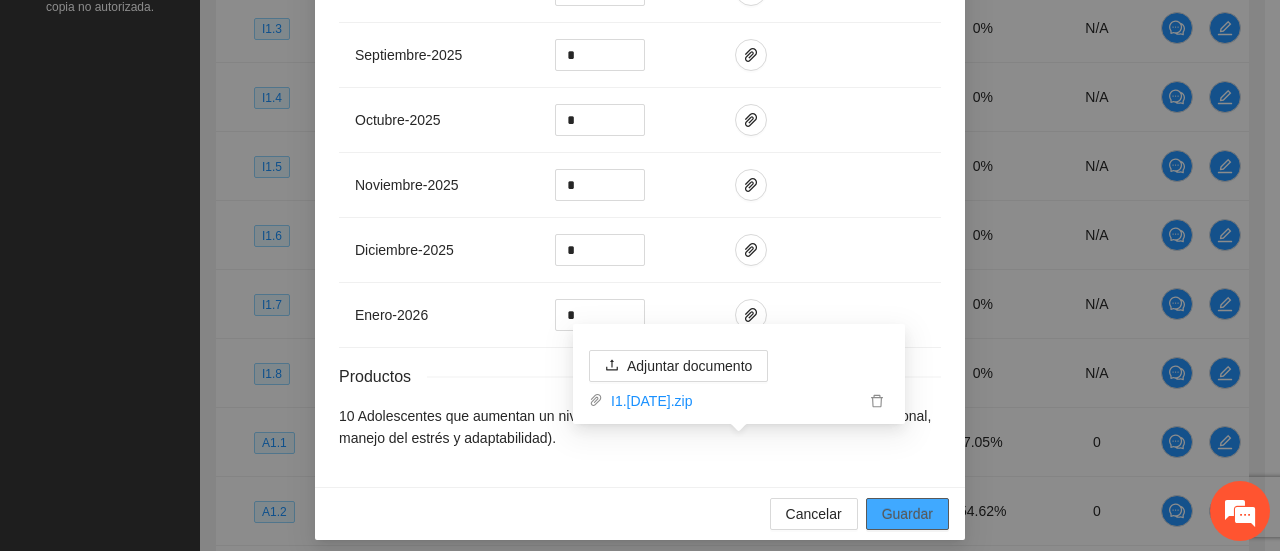 click on "Guardar" at bounding box center [907, 514] 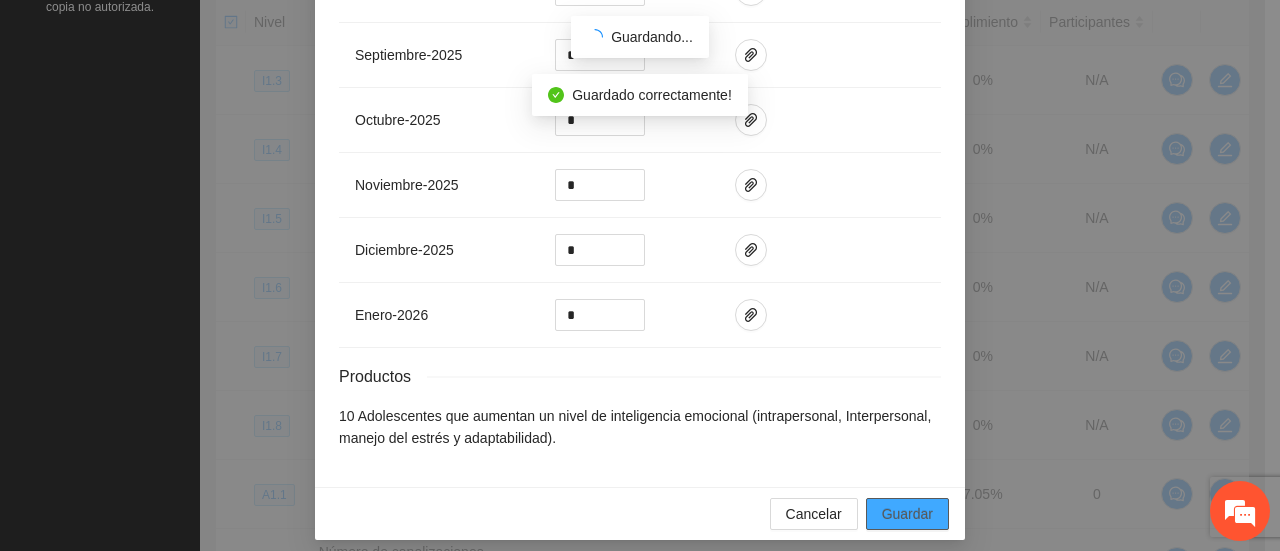 scroll, scrollTop: 908, scrollLeft: 0, axis: vertical 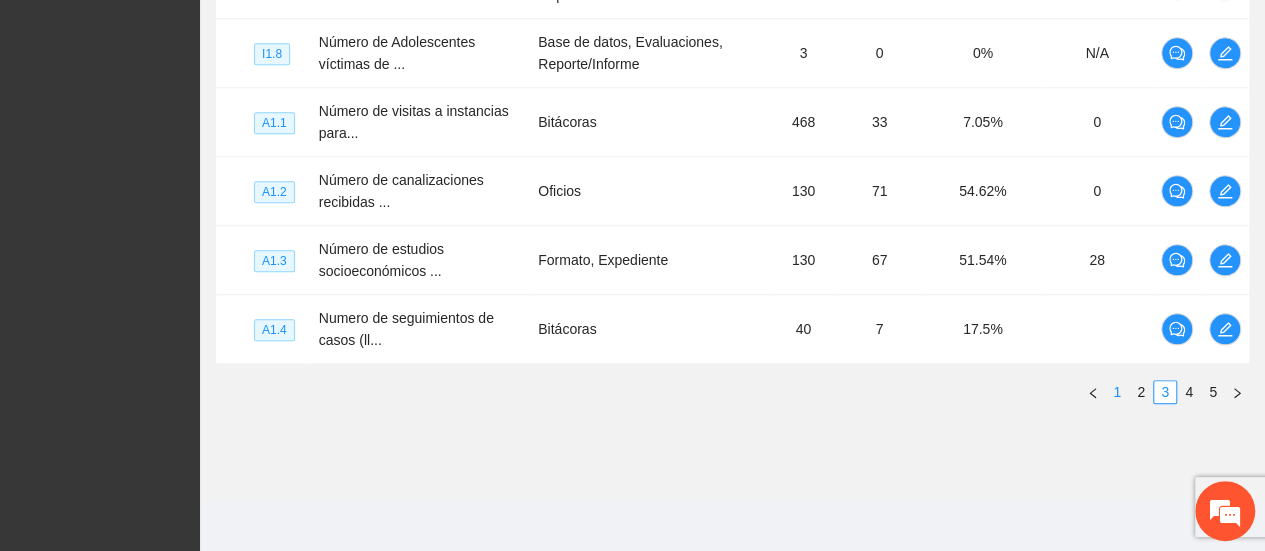 click on "1" at bounding box center [1117, 392] 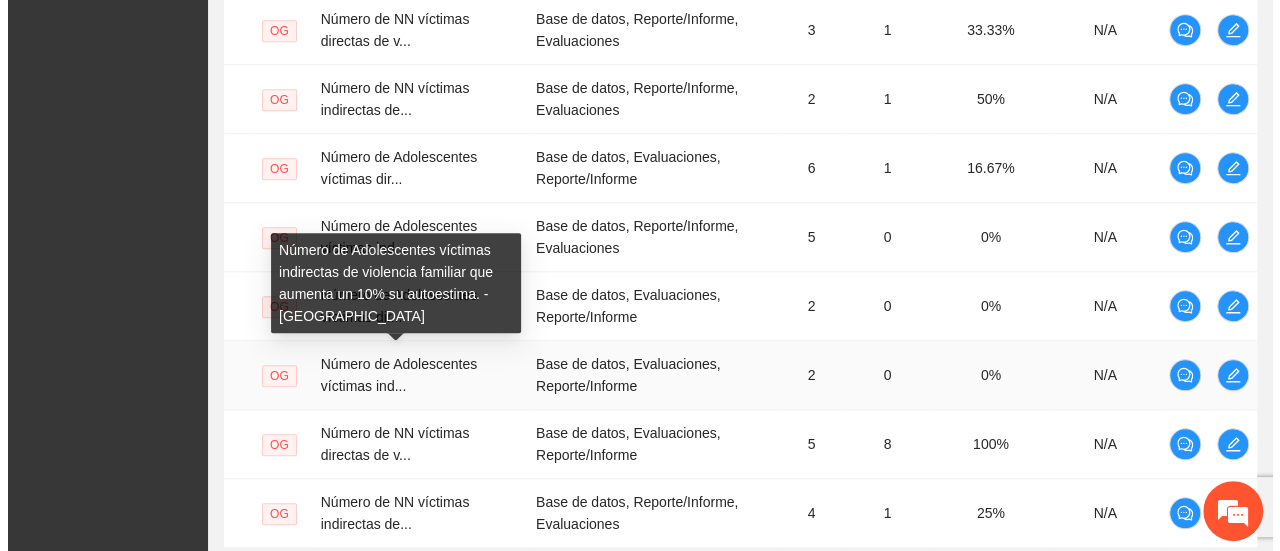 scroll, scrollTop: 473, scrollLeft: 0, axis: vertical 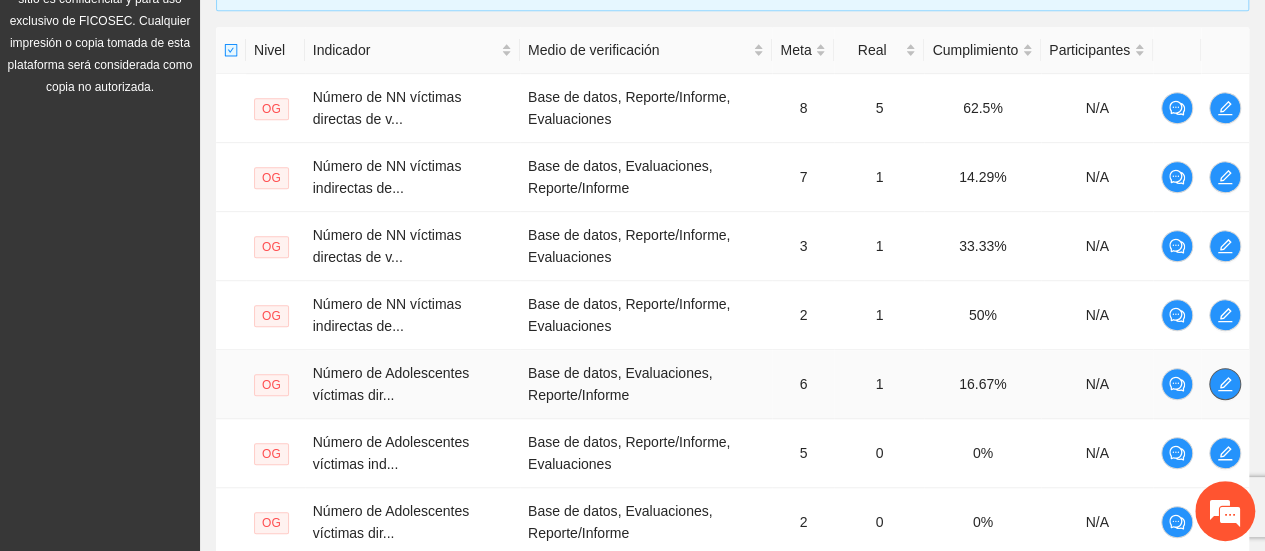 click at bounding box center (1225, 384) 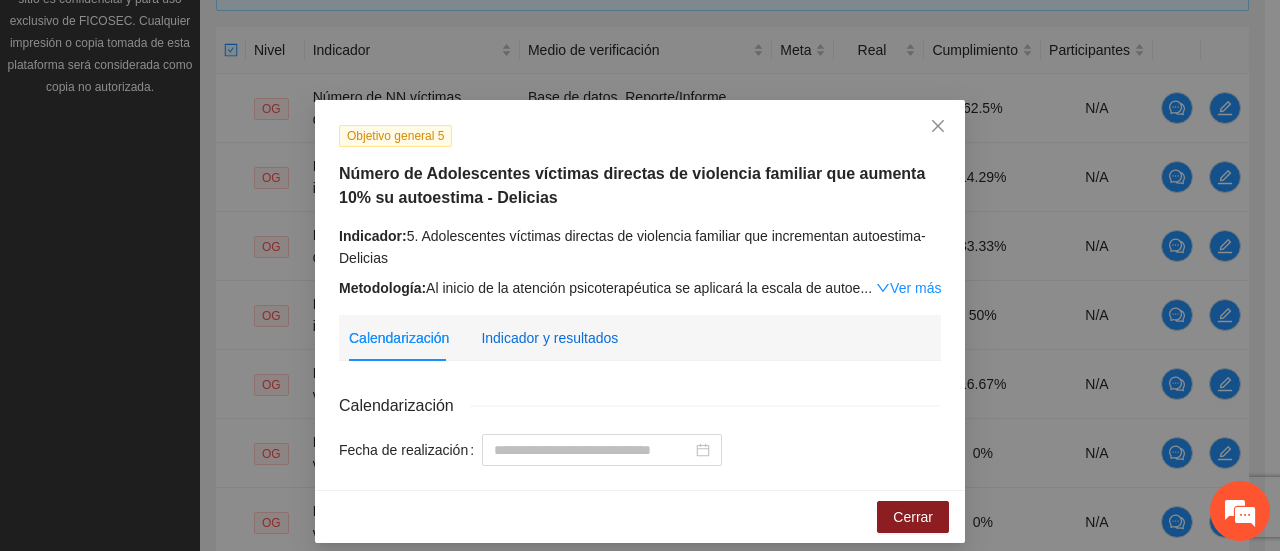 click on "Indicador y resultados" at bounding box center (549, 338) 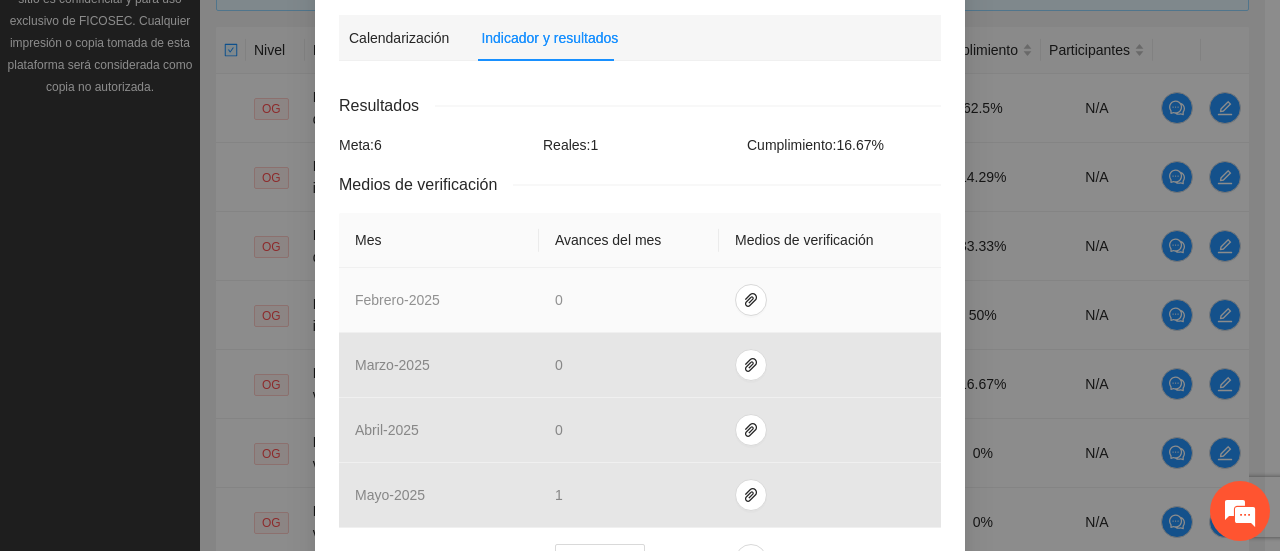 scroll, scrollTop: 500, scrollLeft: 0, axis: vertical 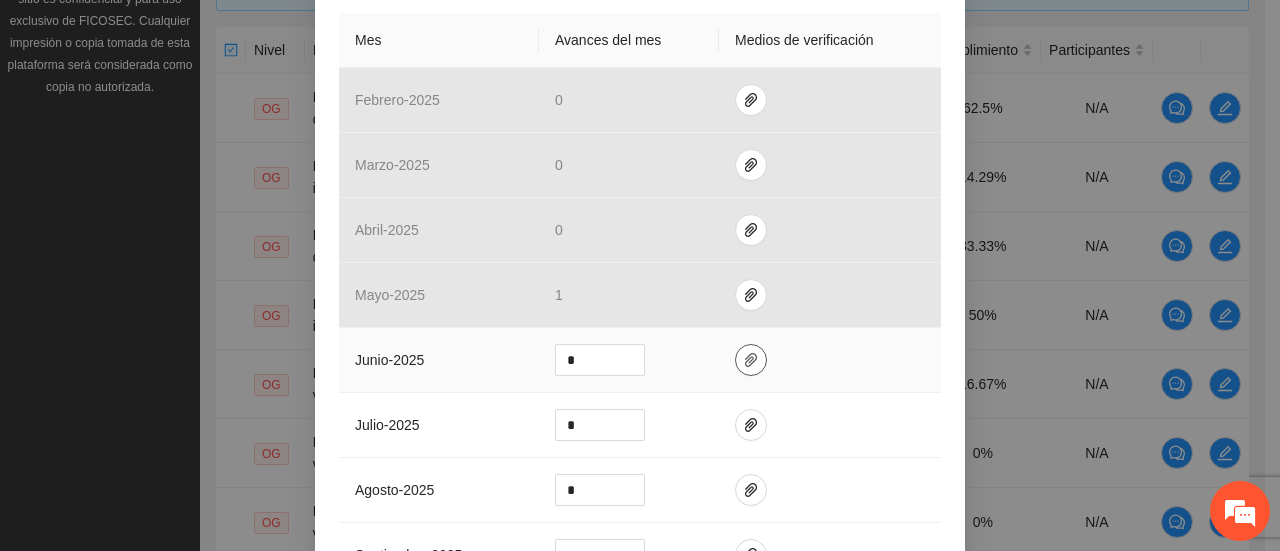 click at bounding box center [751, 360] 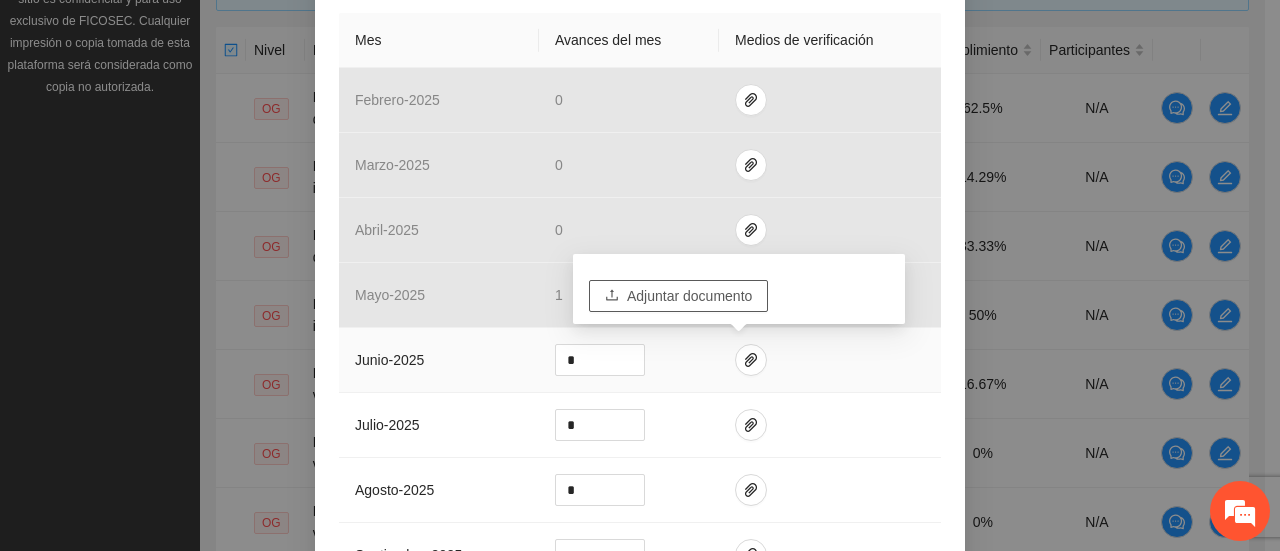 click on "Adjuntar documento" at bounding box center (689, 296) 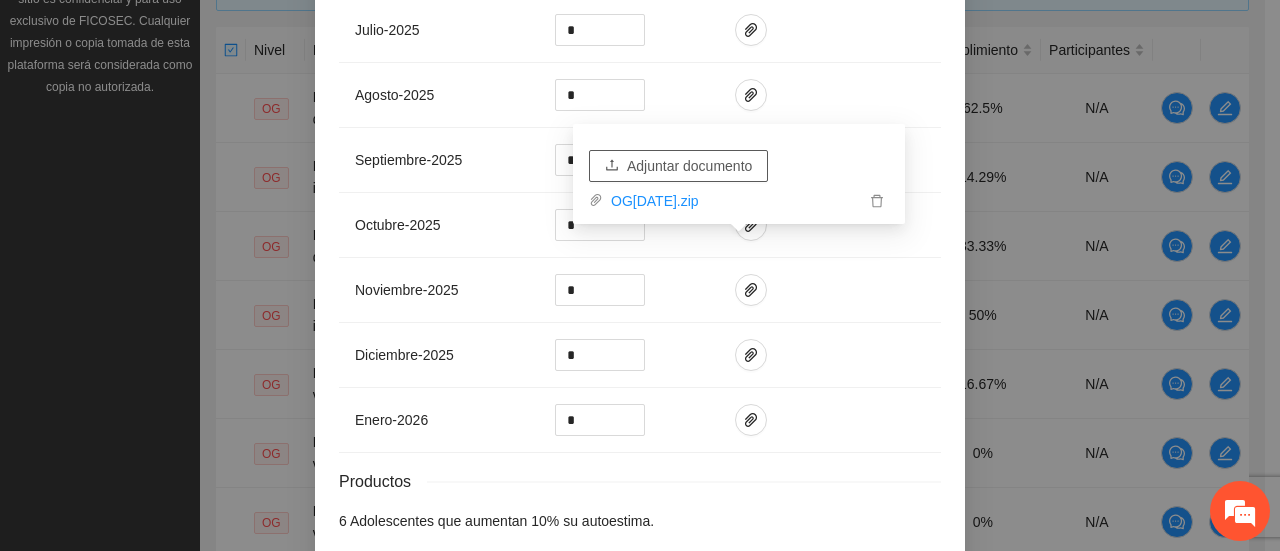 scroll, scrollTop: 986, scrollLeft: 0, axis: vertical 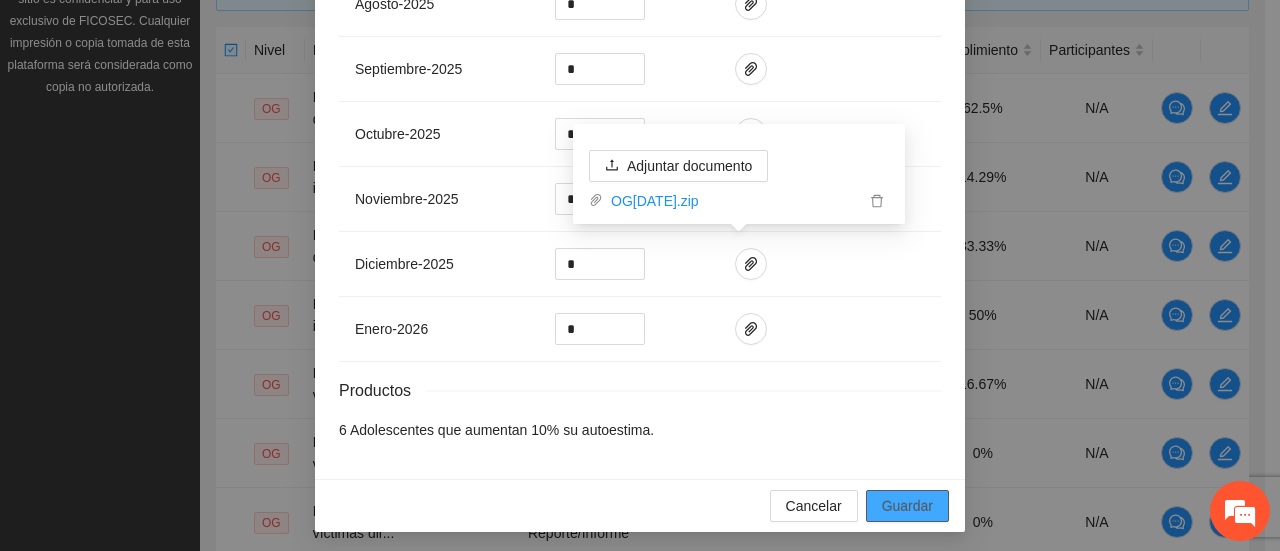 click on "Guardar" at bounding box center (907, 506) 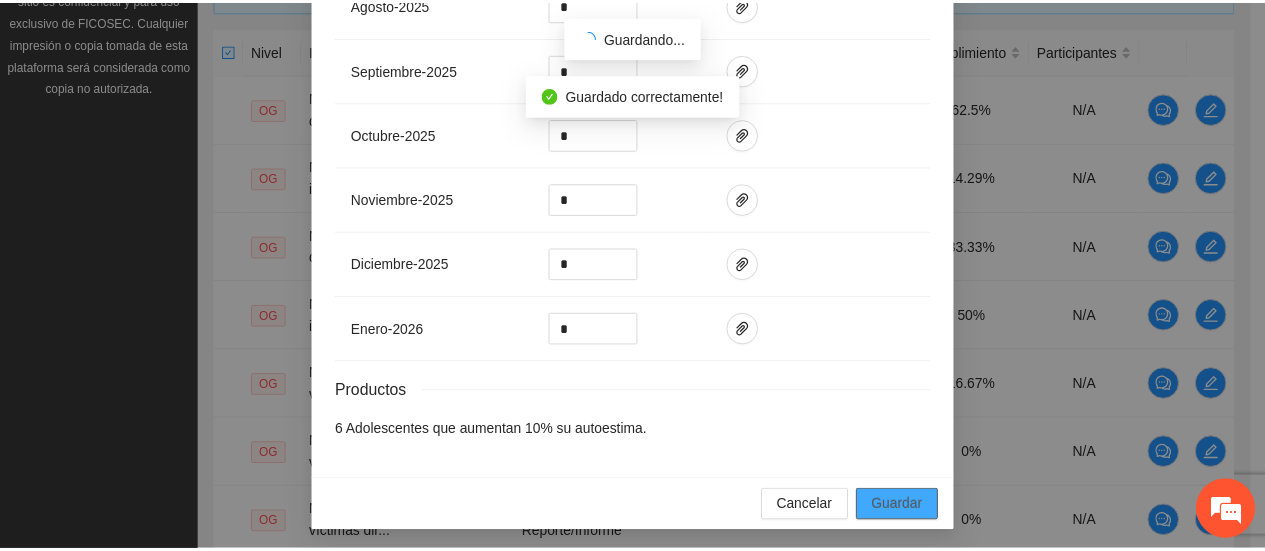 scroll, scrollTop: 886, scrollLeft: 0, axis: vertical 